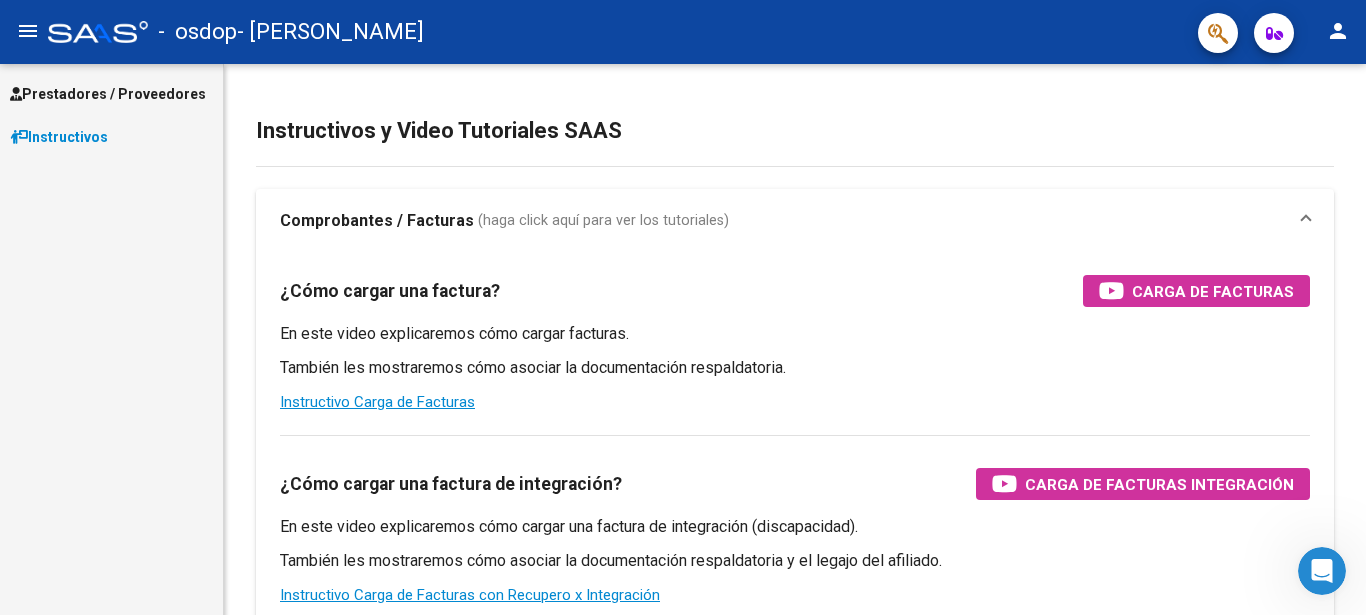 scroll, scrollTop: 0, scrollLeft: 0, axis: both 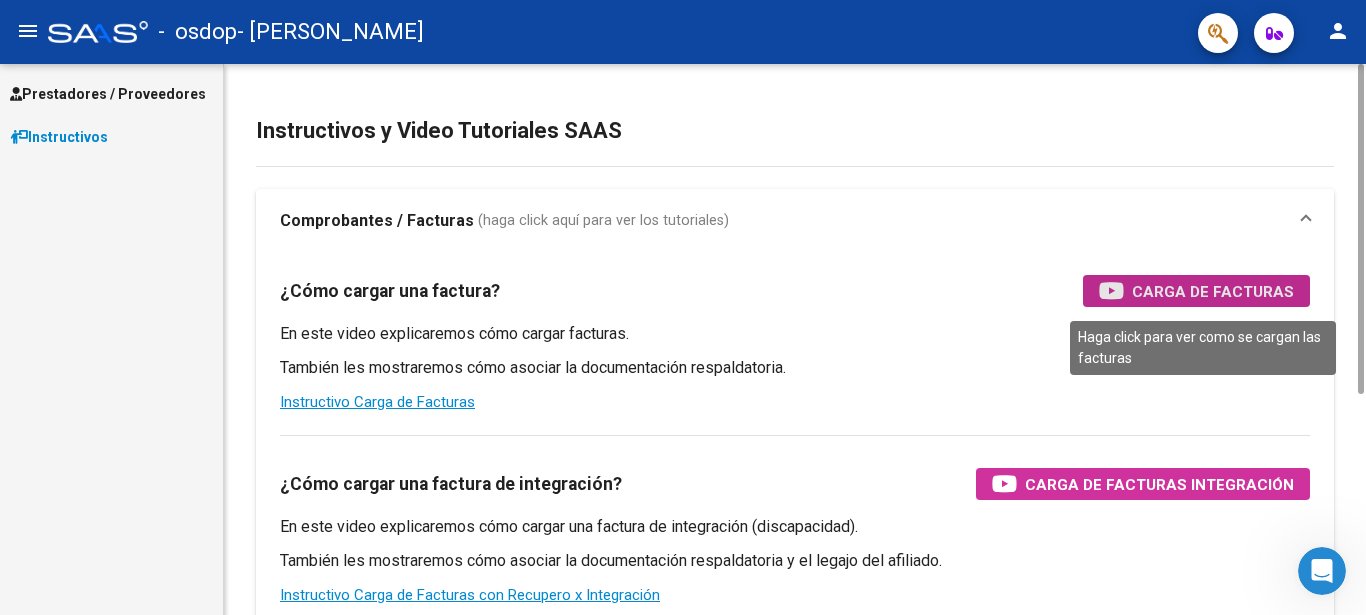 click on "Carga de Facturas" at bounding box center (1213, 291) 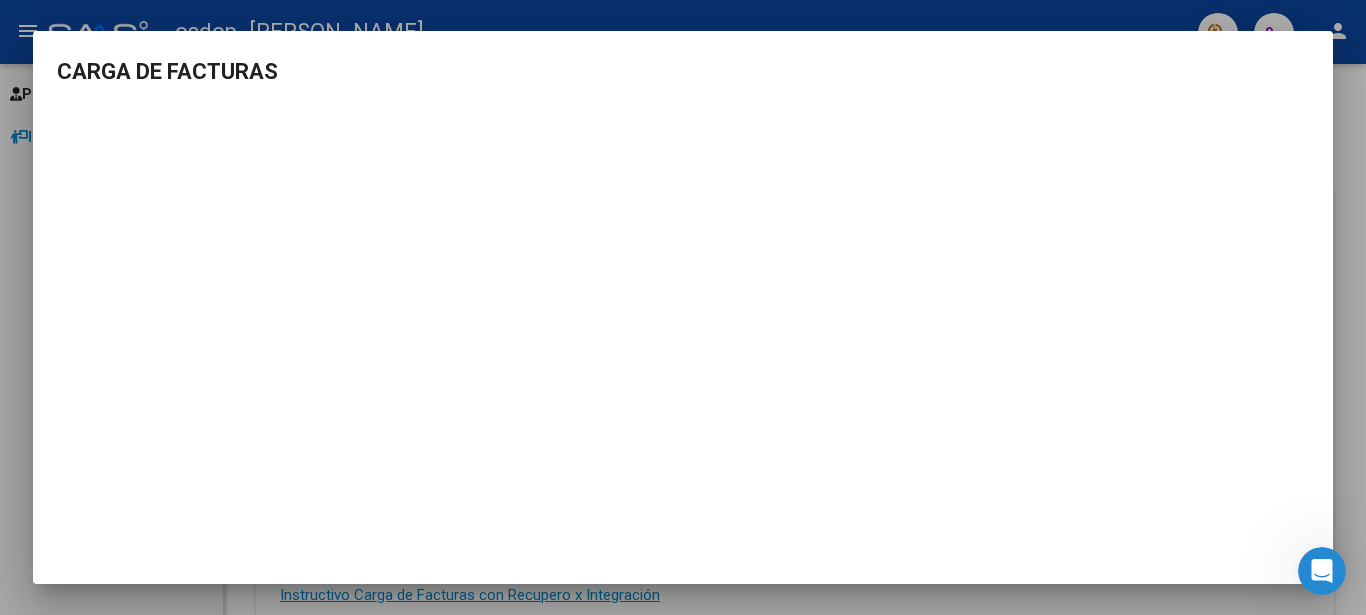 click on "CARGA DE FACTURAS" at bounding box center [683, 308] 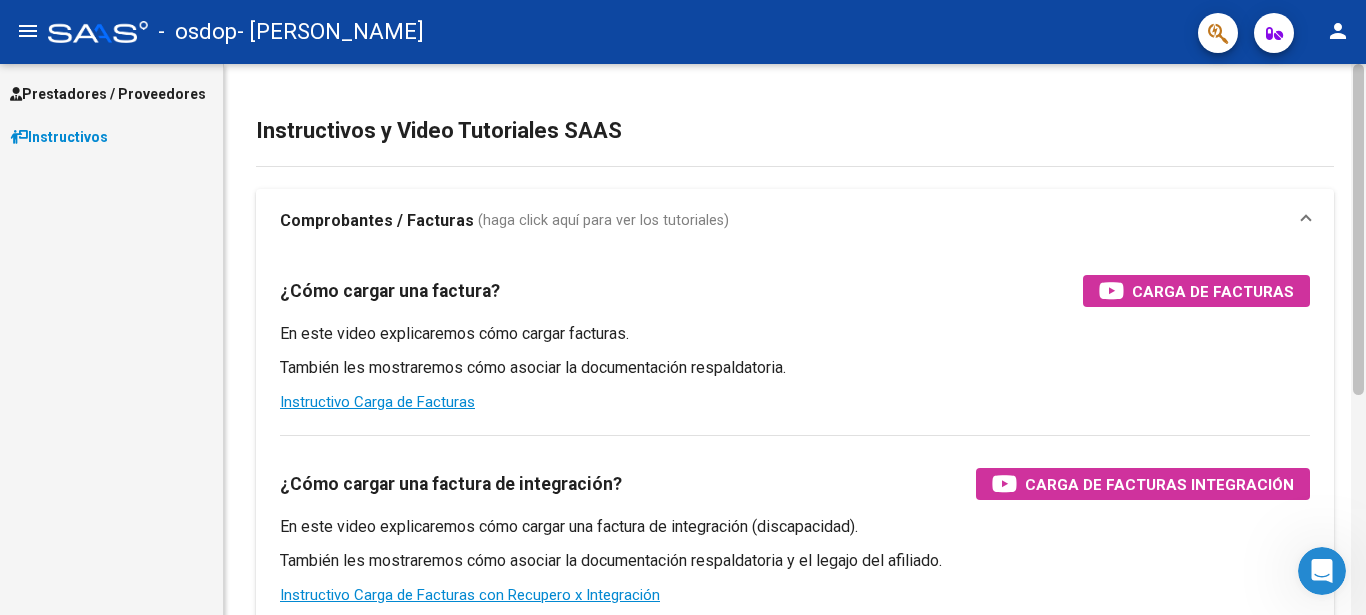 click 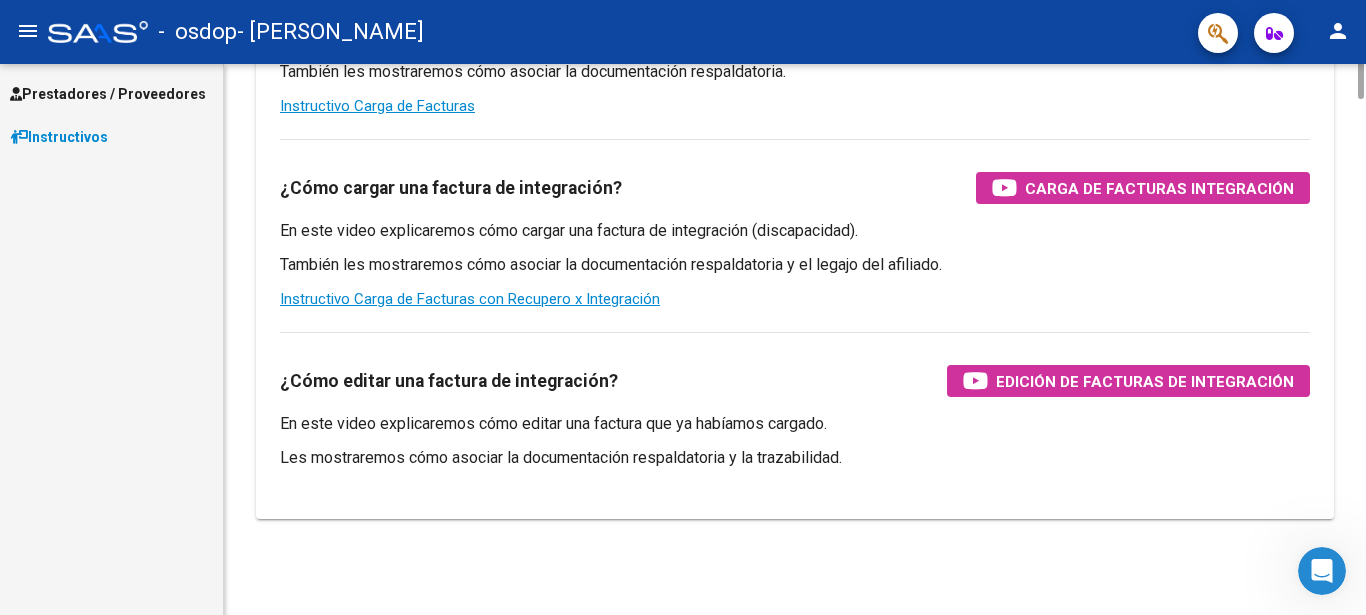 scroll, scrollTop: 0, scrollLeft: 0, axis: both 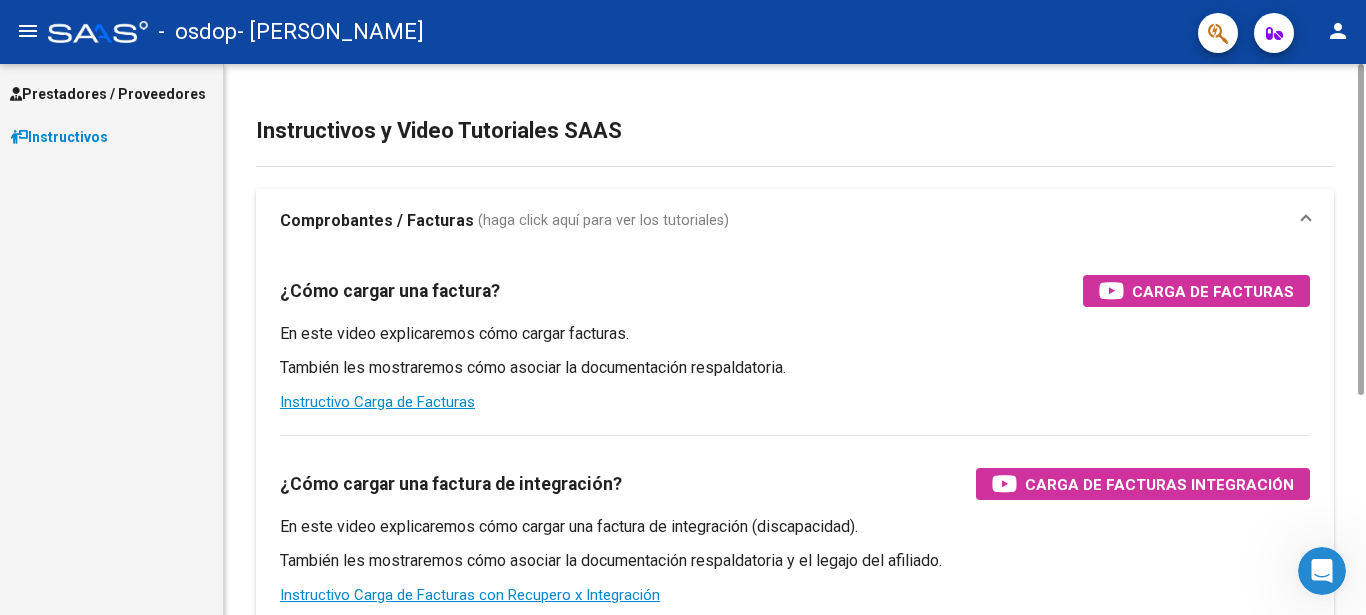 drag, startPoint x: 1357, startPoint y: 148, endPoint x: 1199, endPoint y: -113, distance: 305.09836 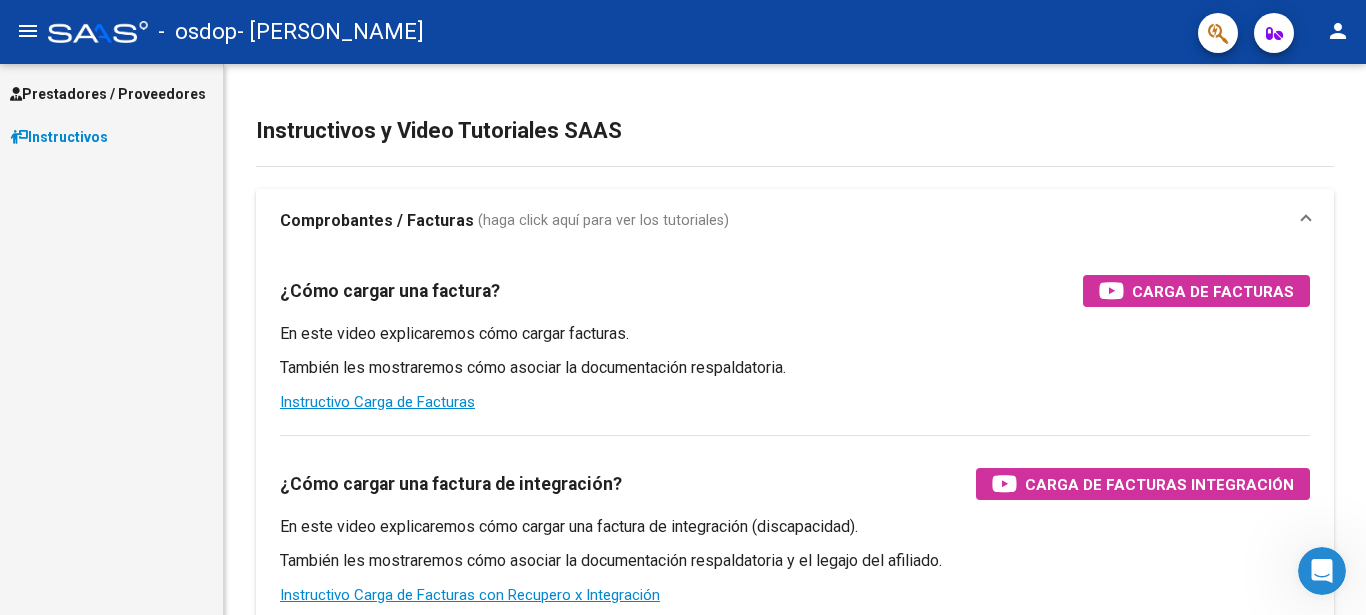 click on "Prestadores / Proveedores" at bounding box center [108, 94] 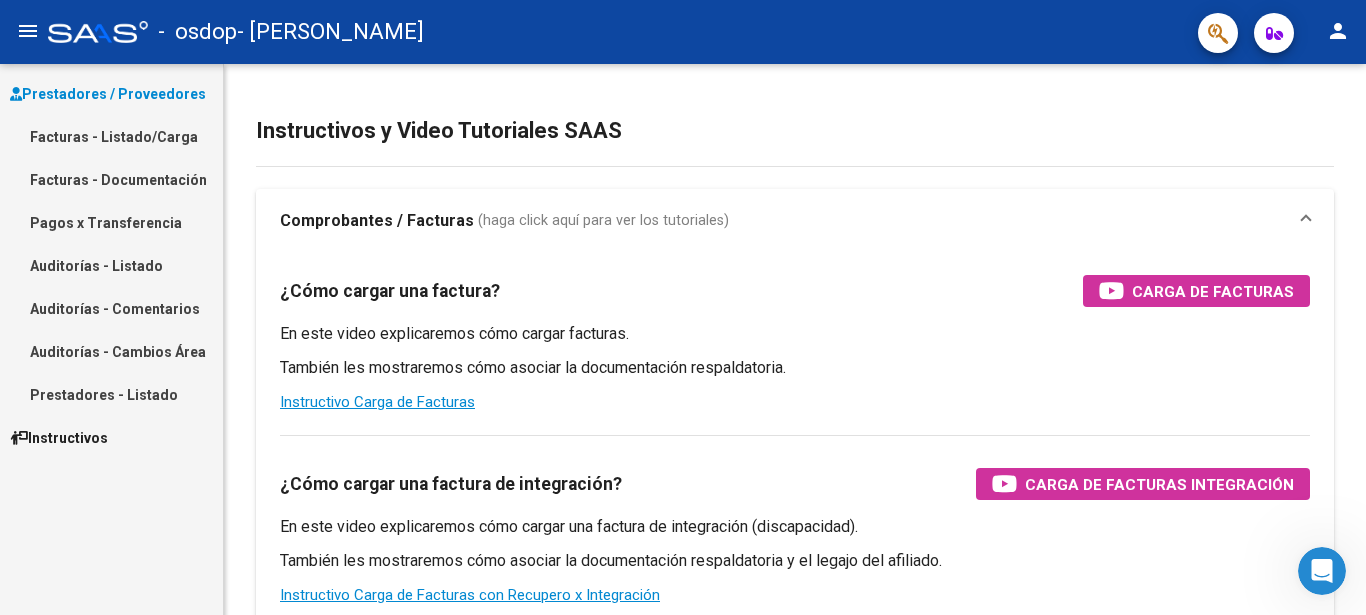 click on "Facturas - Listado/Carga" at bounding box center (111, 136) 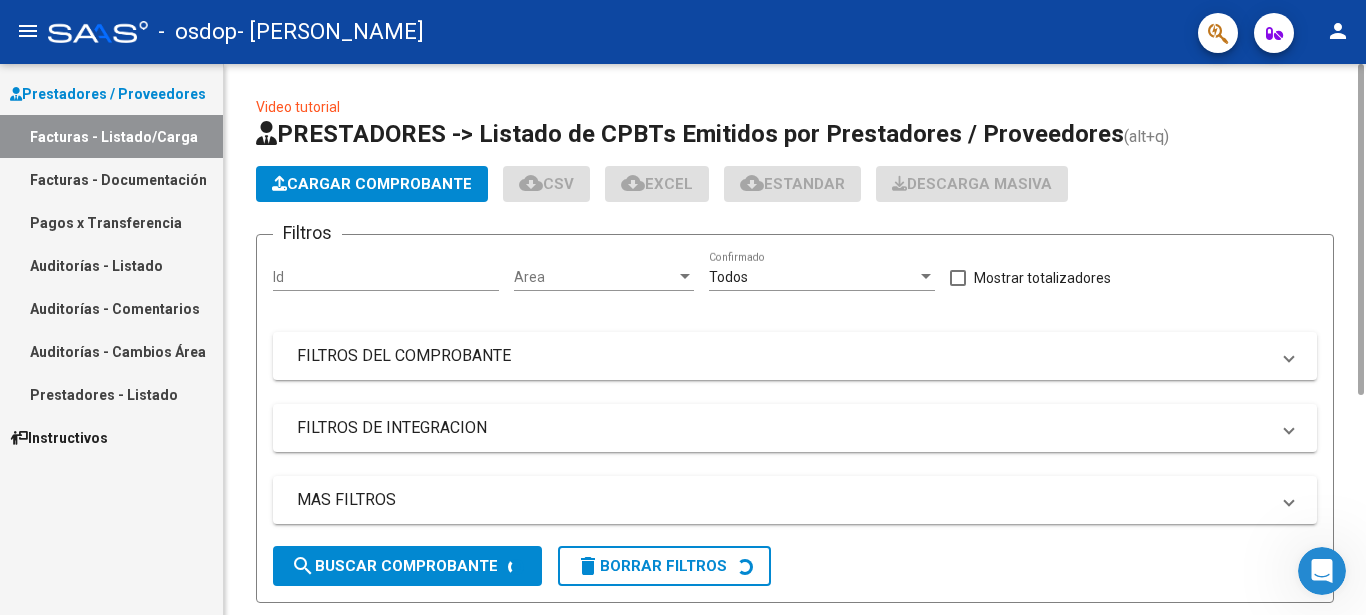 click on "Id" at bounding box center (386, 277) 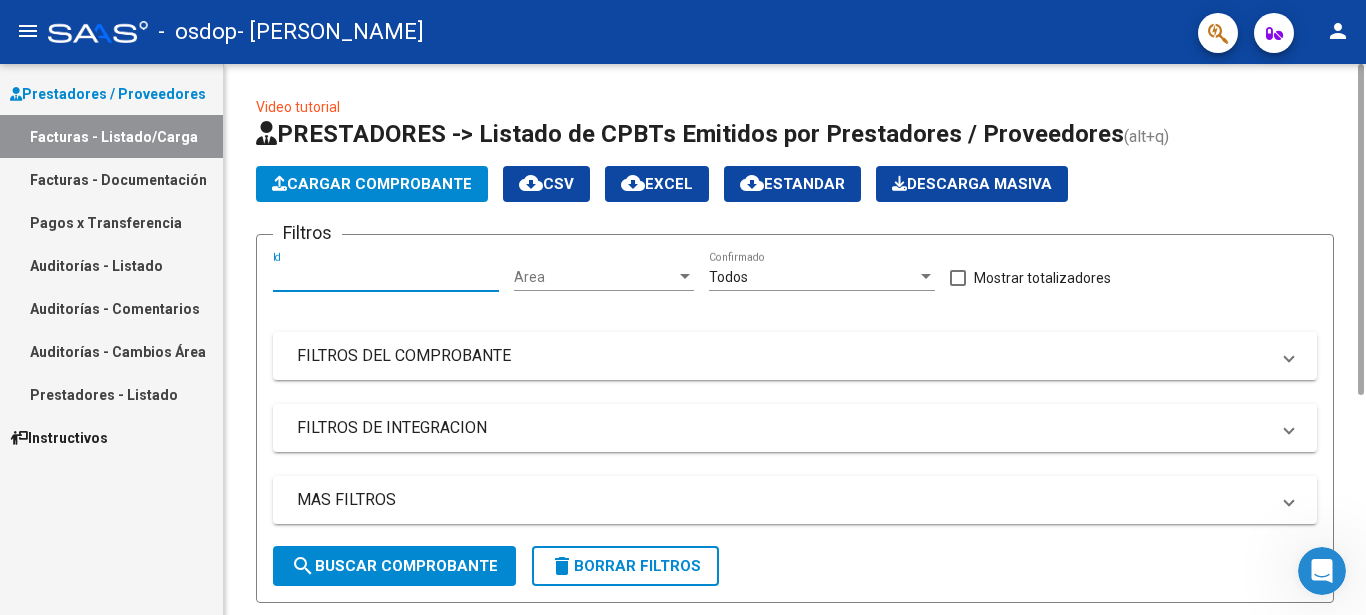 click on "Area" at bounding box center (595, 277) 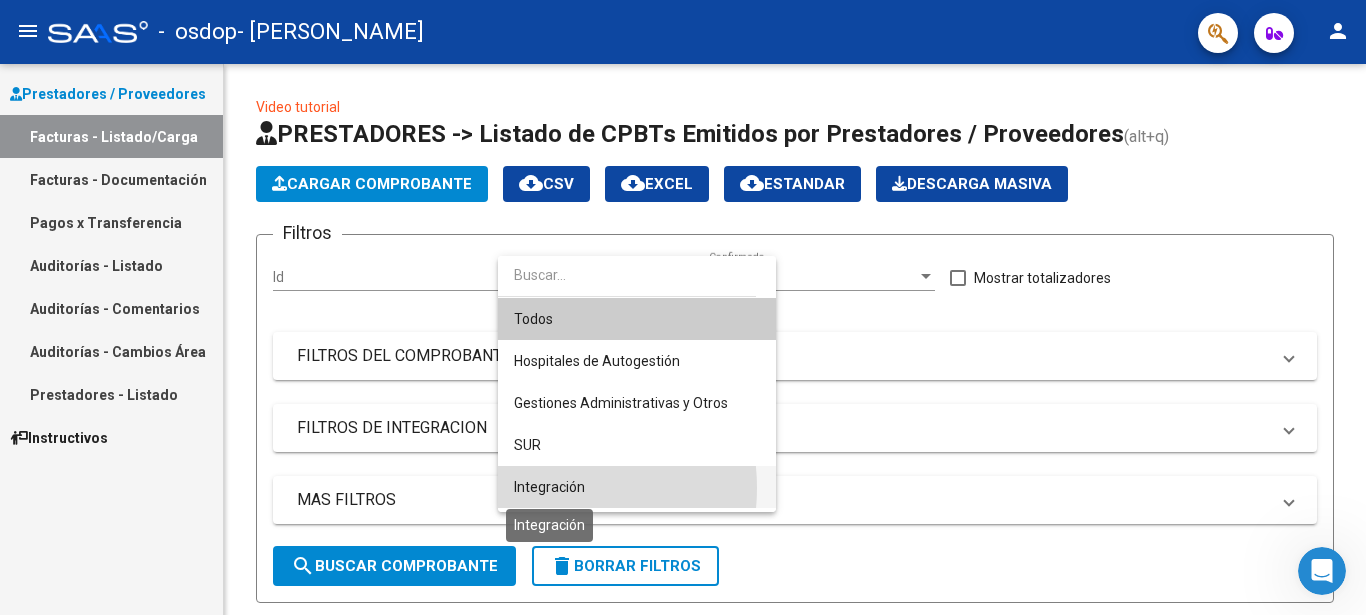 click on "Integración" at bounding box center [549, 487] 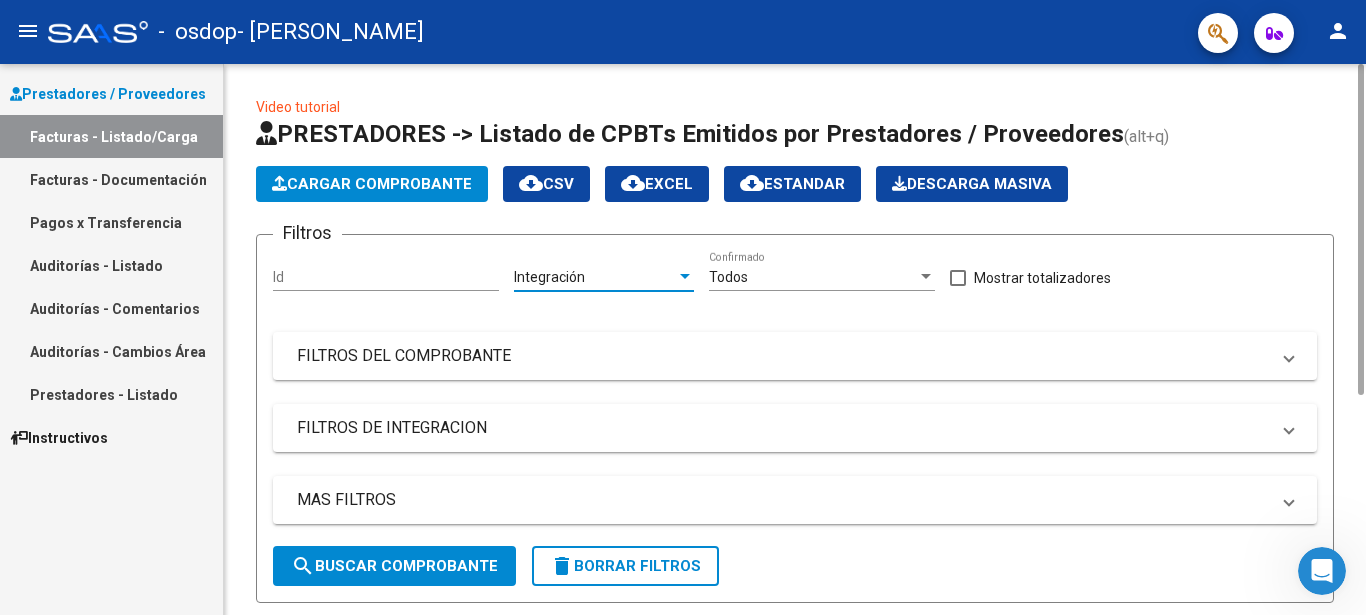 click at bounding box center [926, 277] 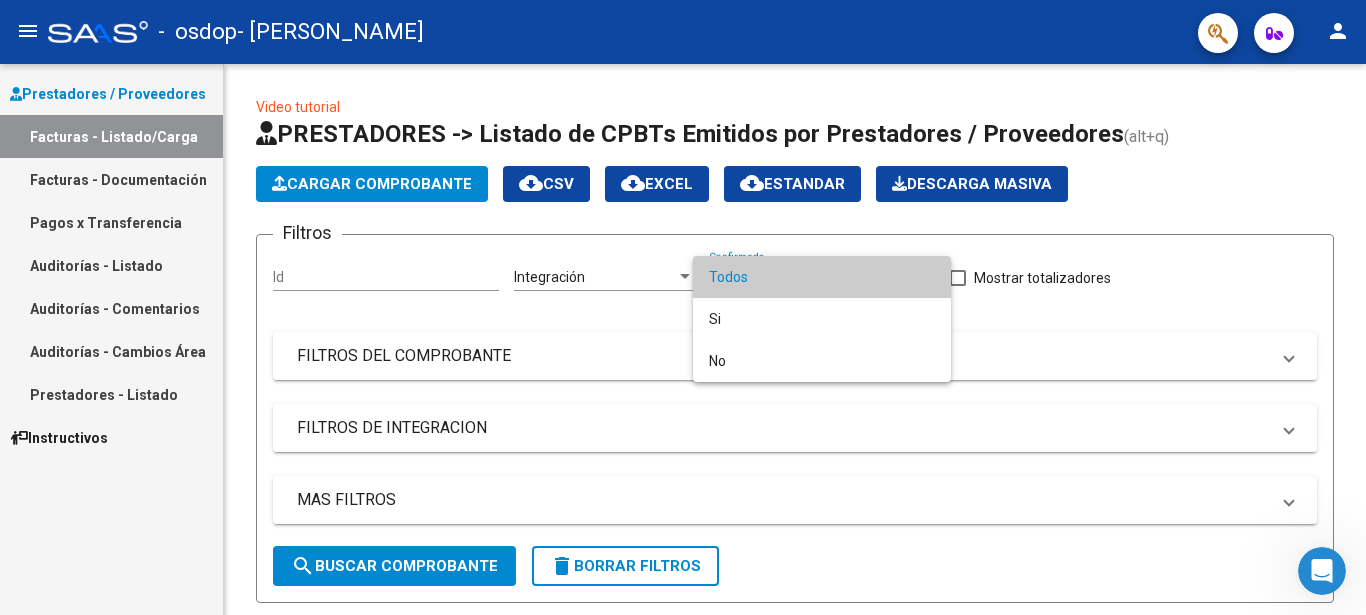 click at bounding box center [683, 307] 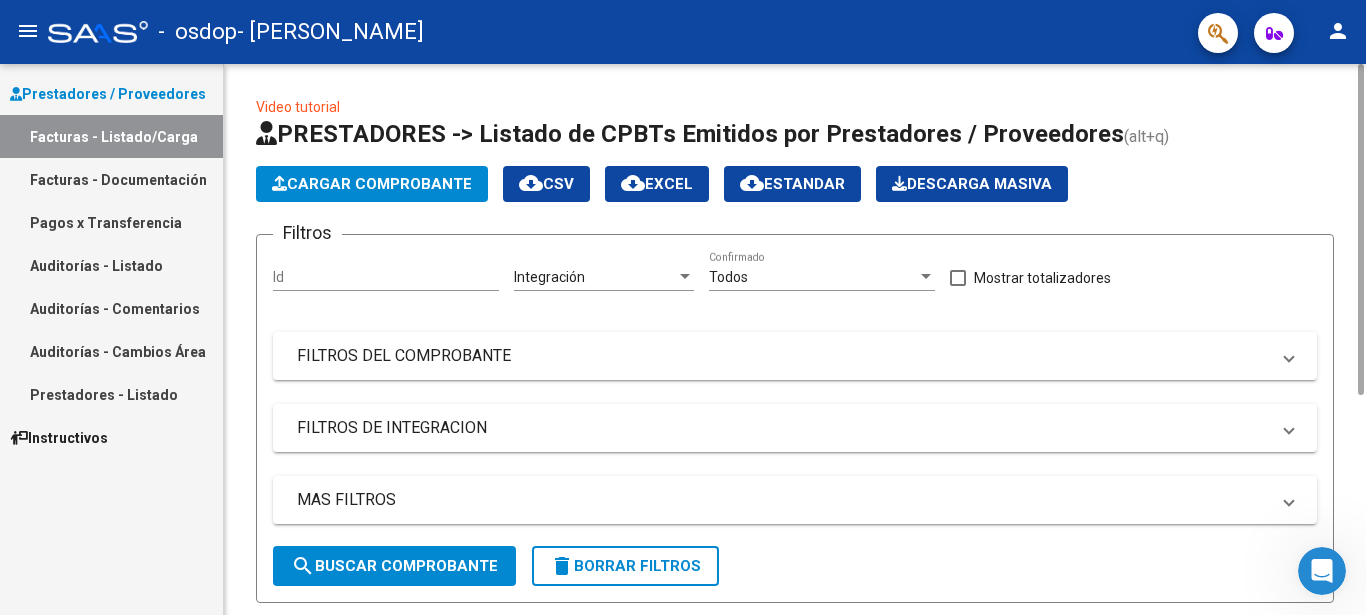 click on "Id" 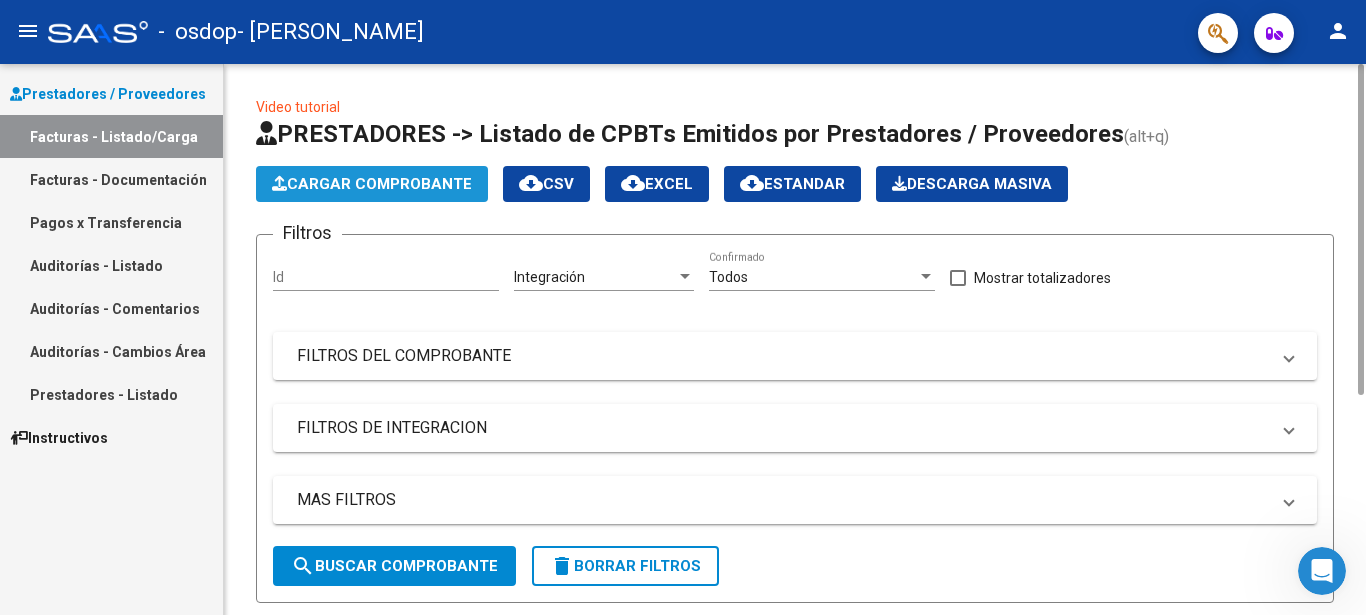click on "Cargar Comprobante" 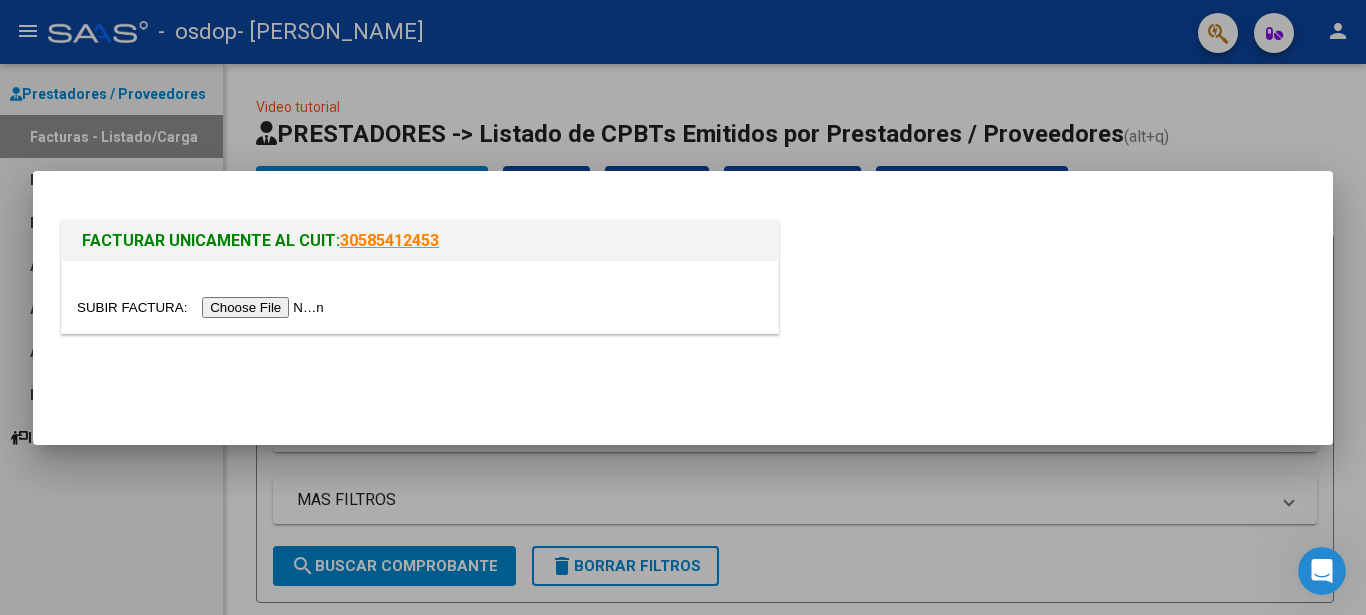 click at bounding box center (203, 307) 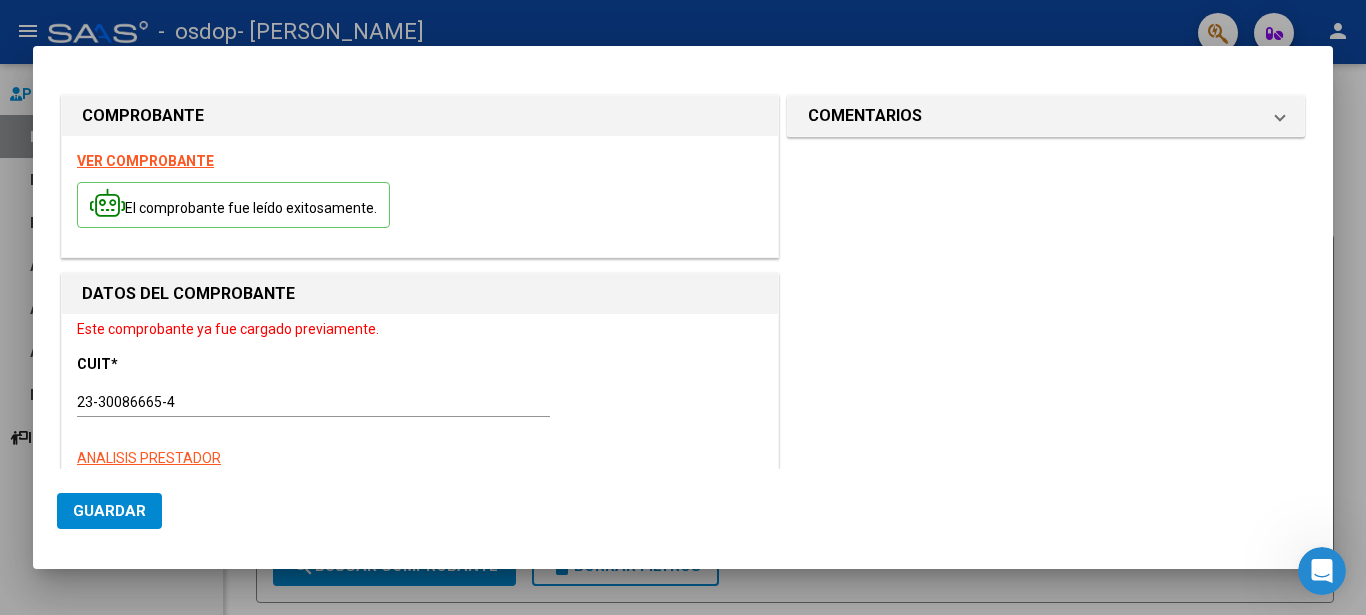 click at bounding box center (683, 307) 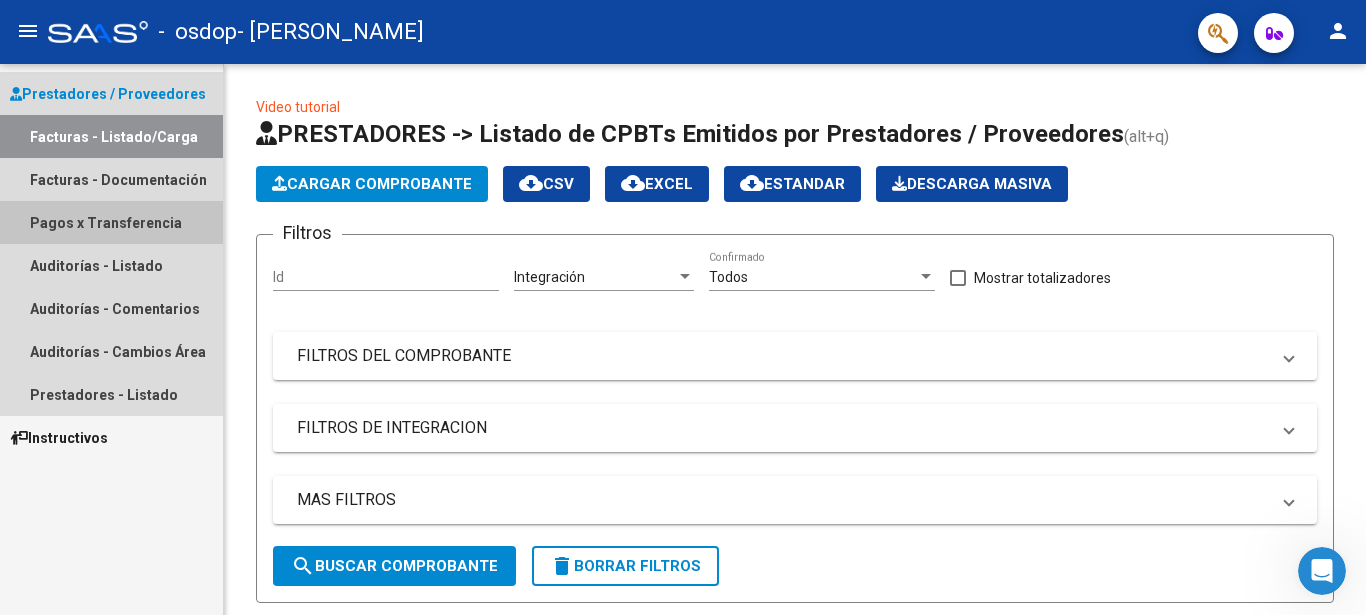 click on "Pagos x Transferencia" at bounding box center (111, 222) 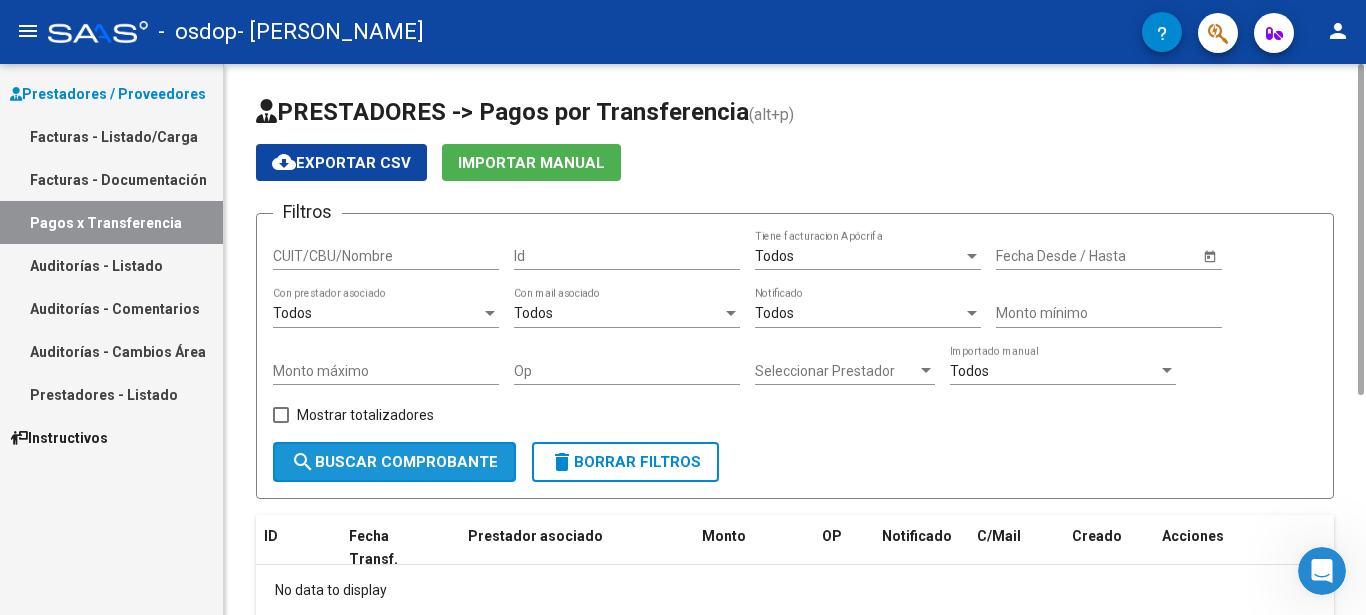 click on "search  Buscar Comprobante" 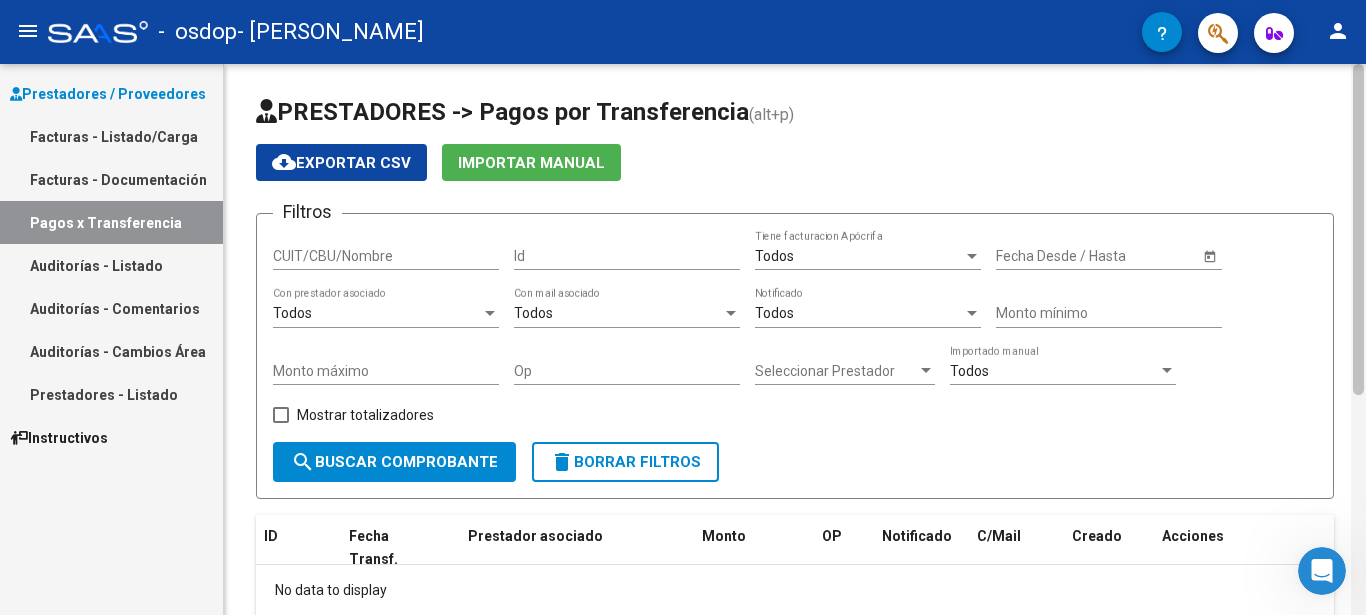 click 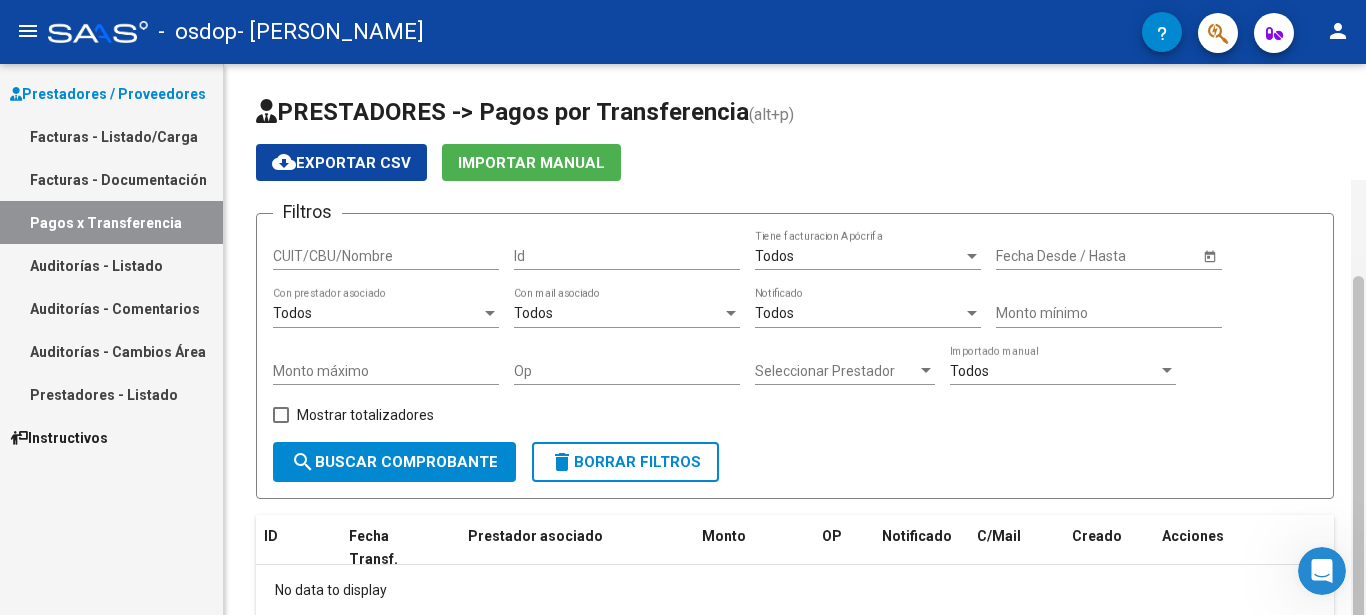 scroll, scrollTop: 116, scrollLeft: 0, axis: vertical 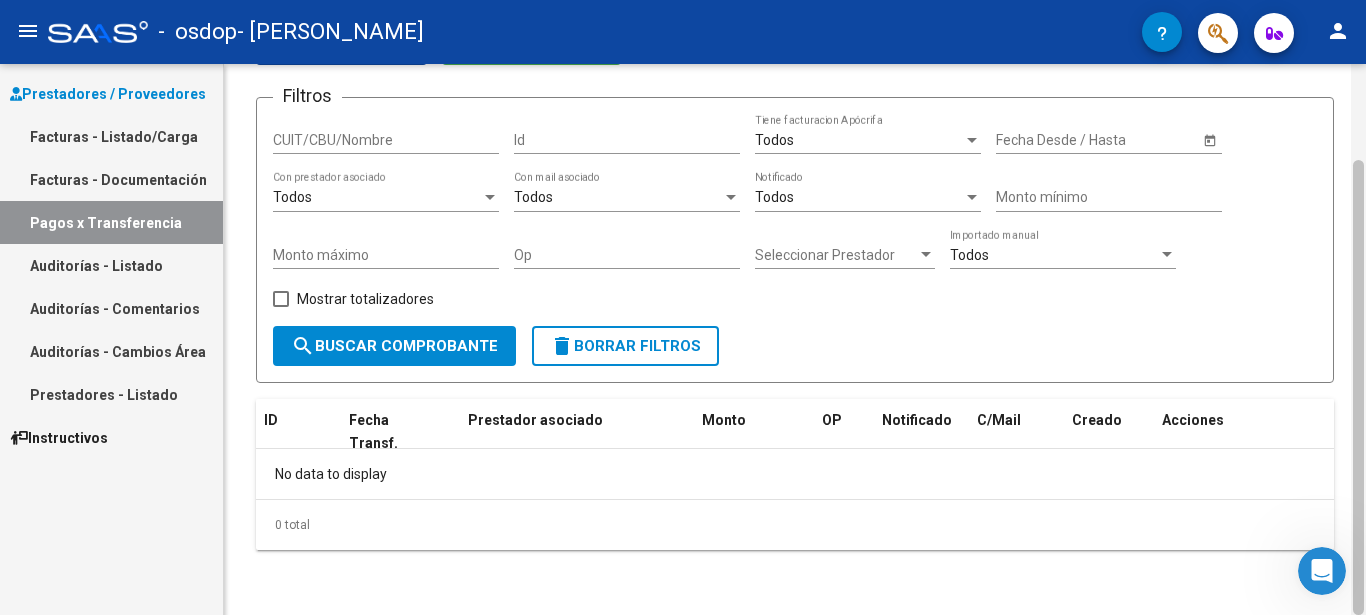 drag, startPoint x: 1365, startPoint y: 271, endPoint x: 1365, endPoint y: 212, distance: 59 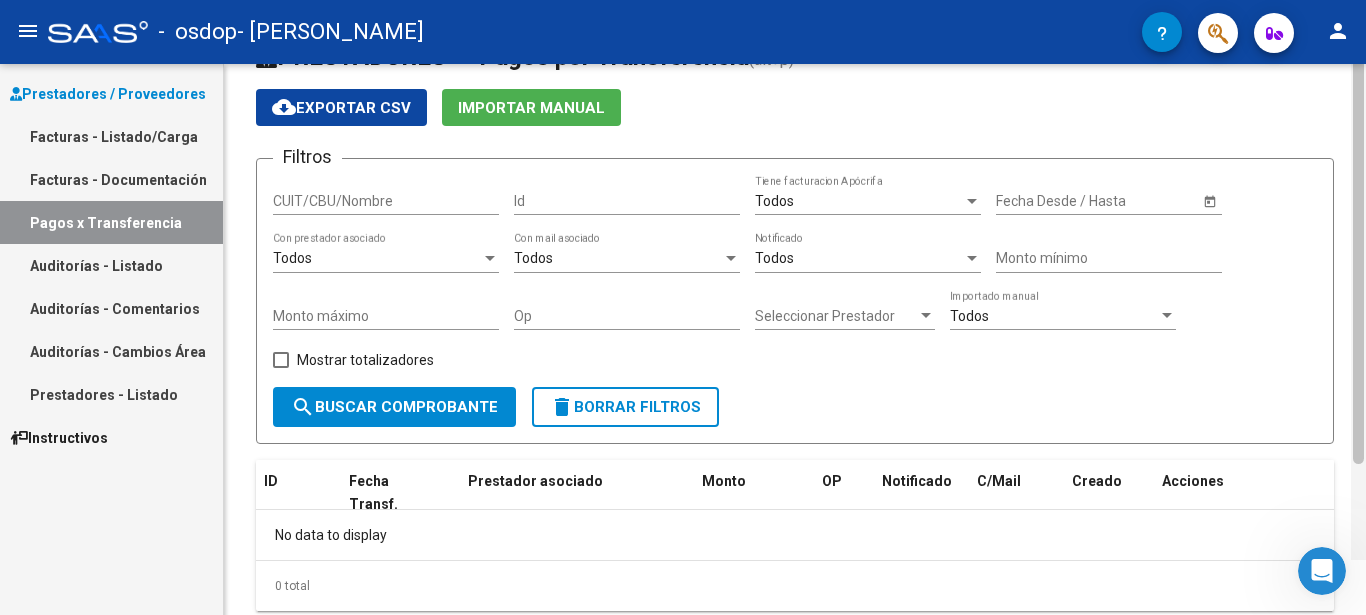 scroll, scrollTop: 0, scrollLeft: 0, axis: both 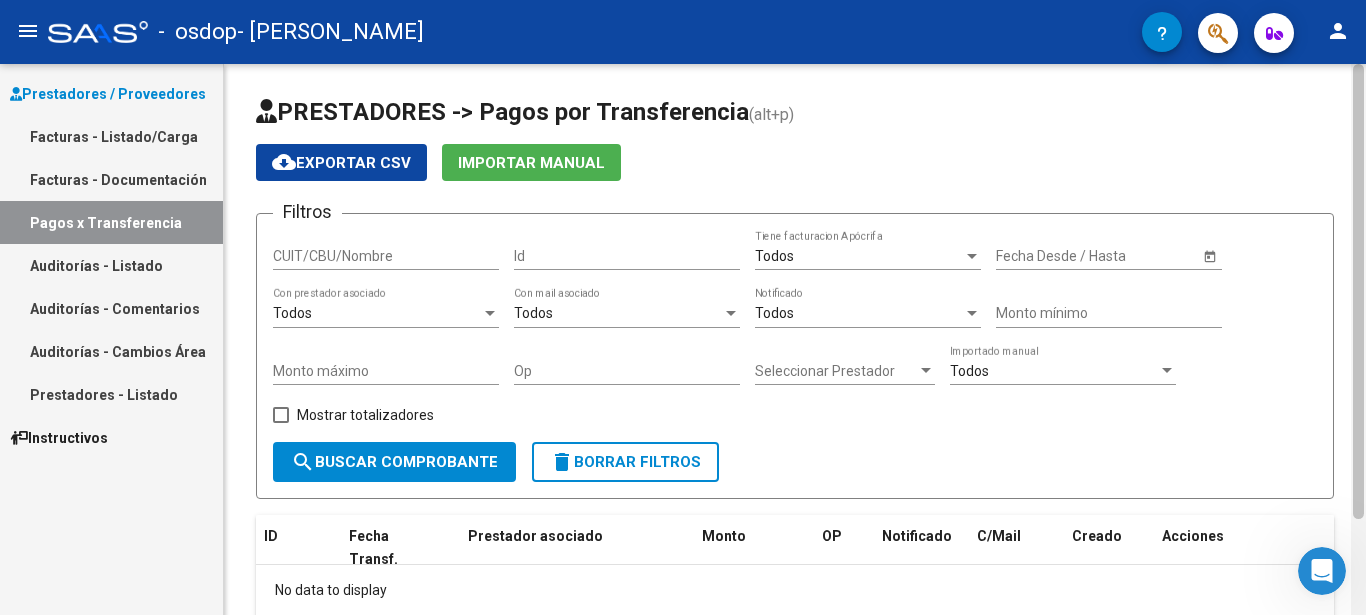 drag, startPoint x: 1362, startPoint y: 261, endPoint x: 1365, endPoint y: 81, distance: 180.025 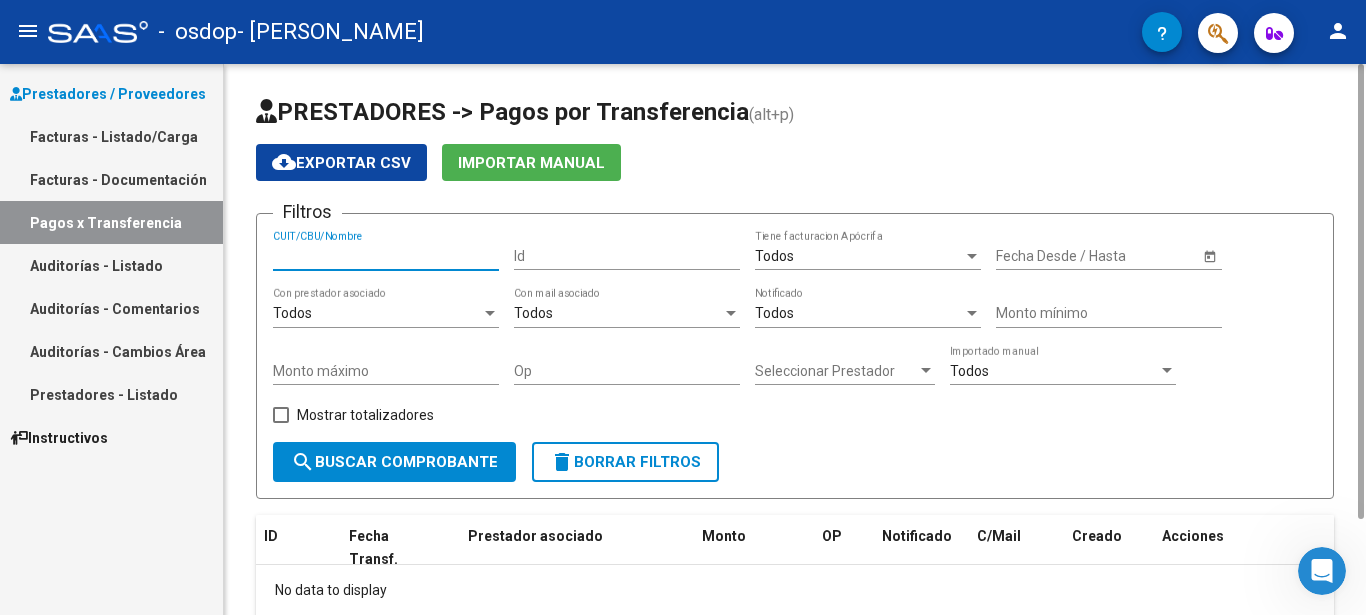 click on "CUIT/CBU/Nombre" at bounding box center (386, 256) 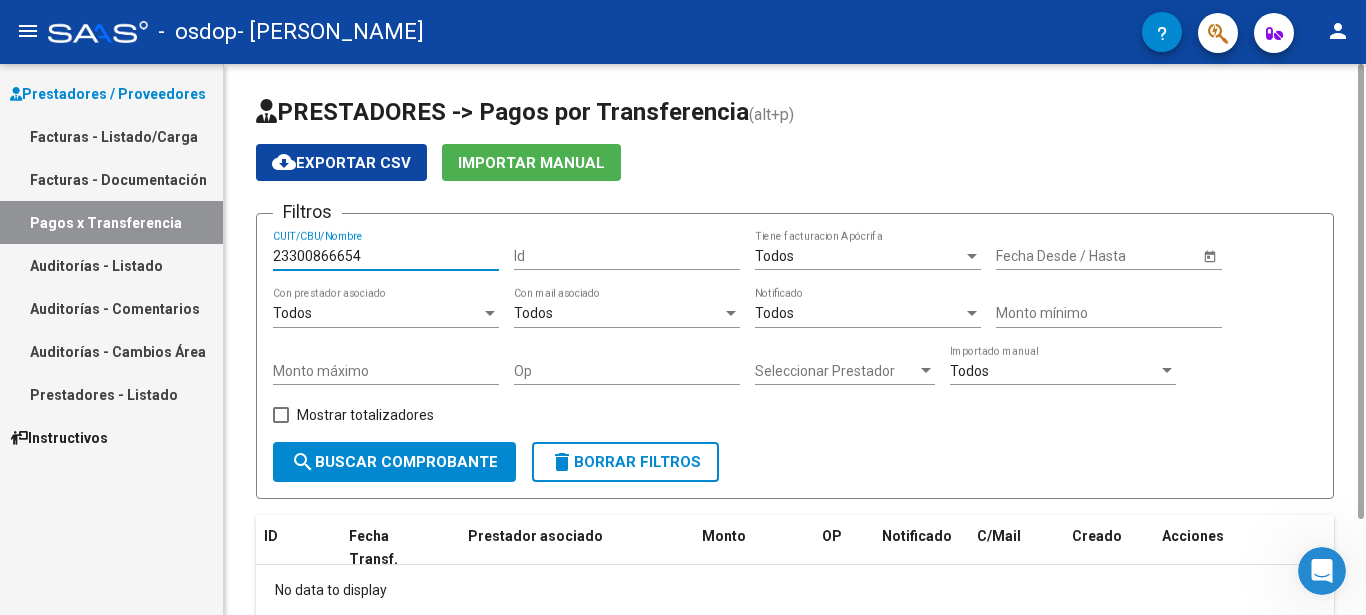 type on "23300866654" 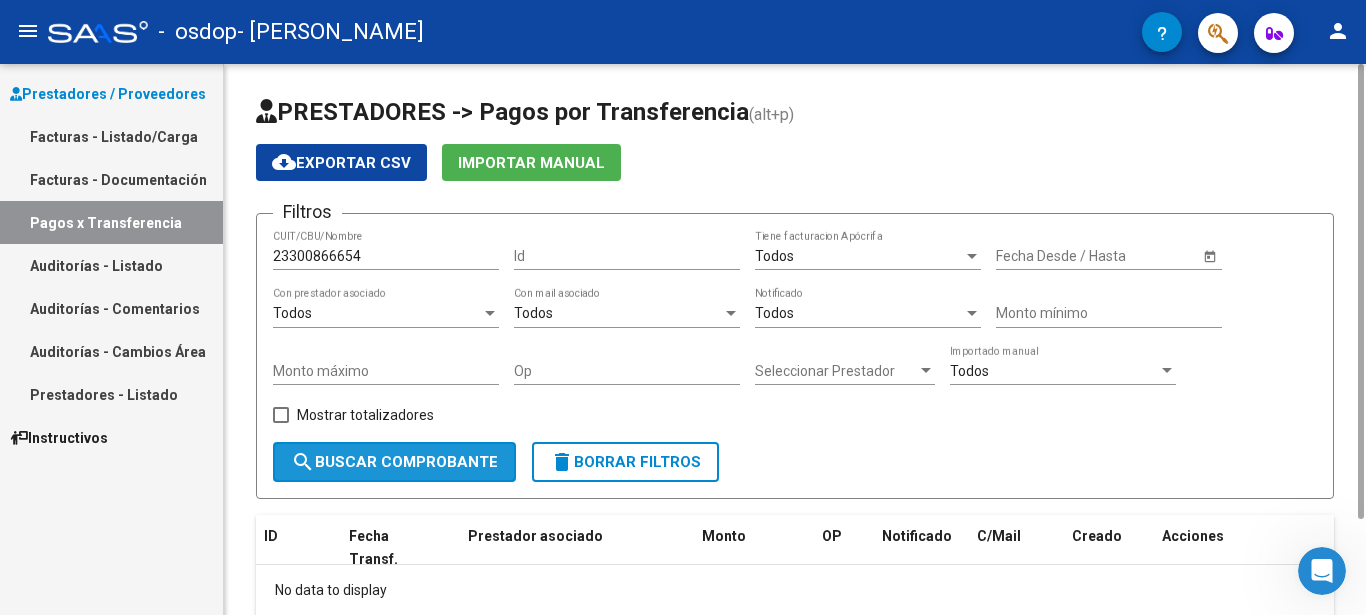 click on "search  Buscar Comprobante" 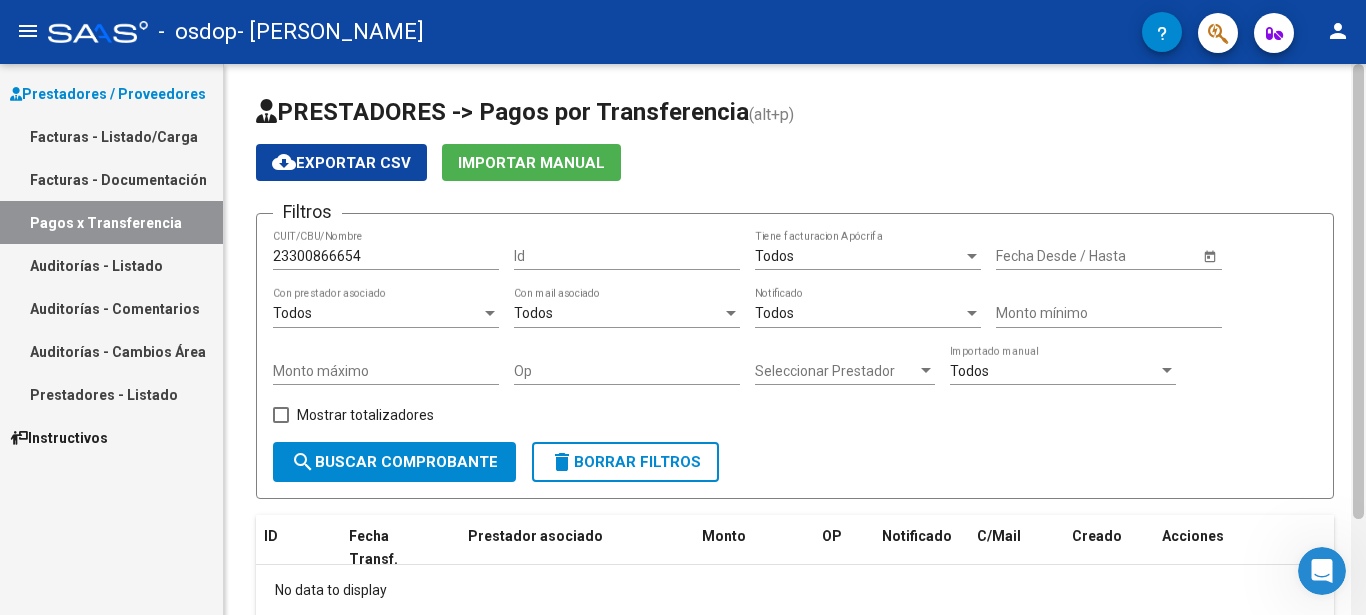 click 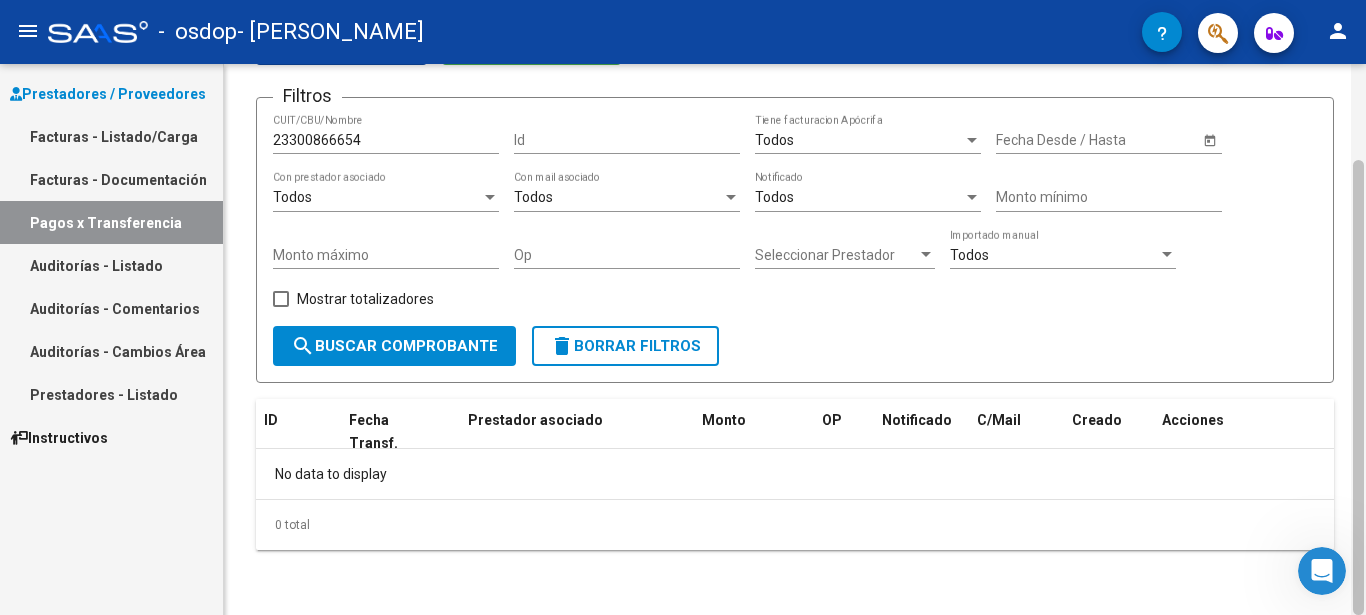 drag, startPoint x: 1365, startPoint y: 302, endPoint x: 1365, endPoint y: 252, distance: 50 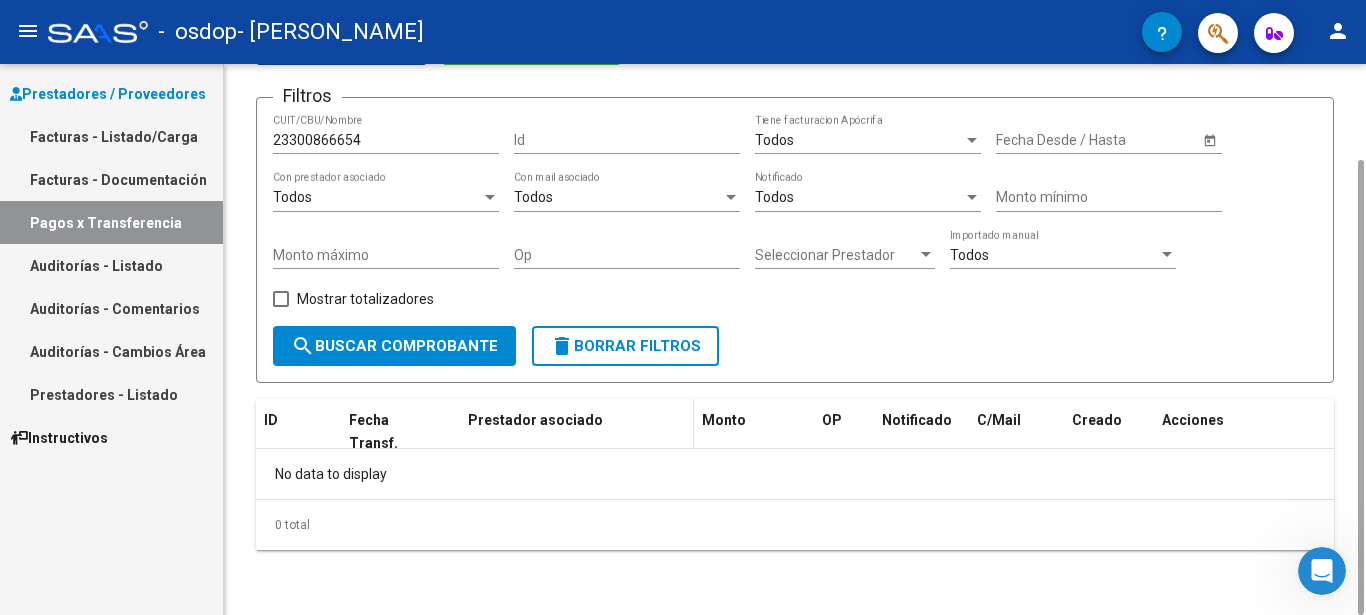 click on "Prestador asociado" 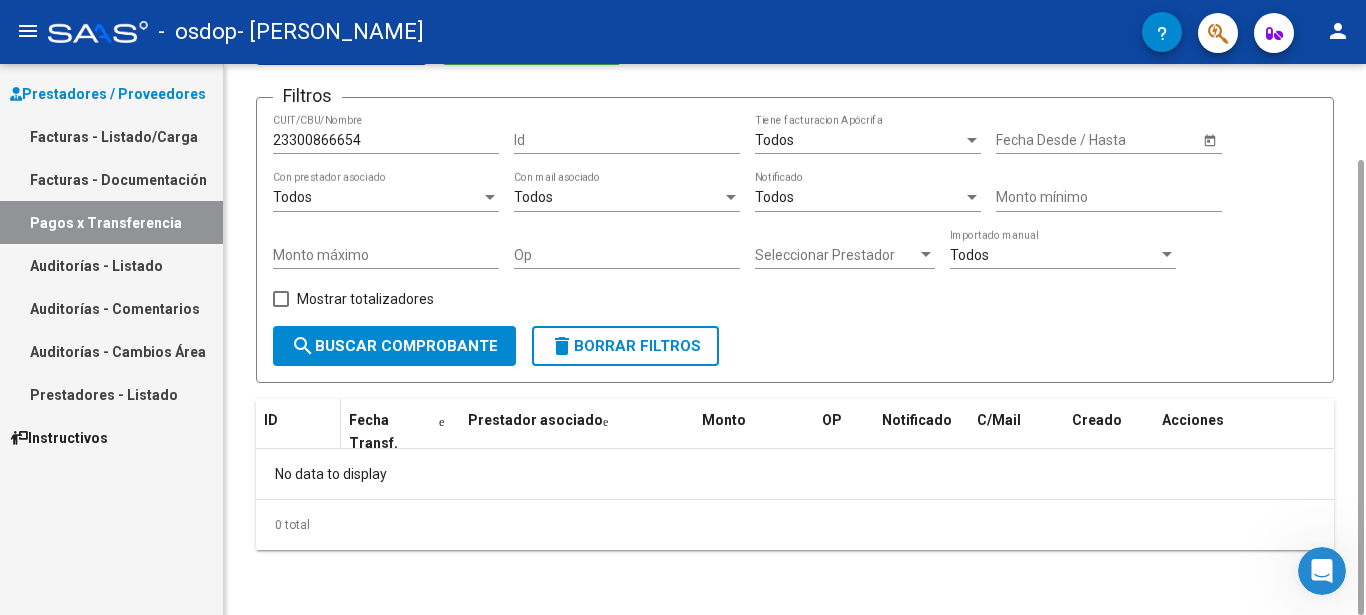 click on "ID" 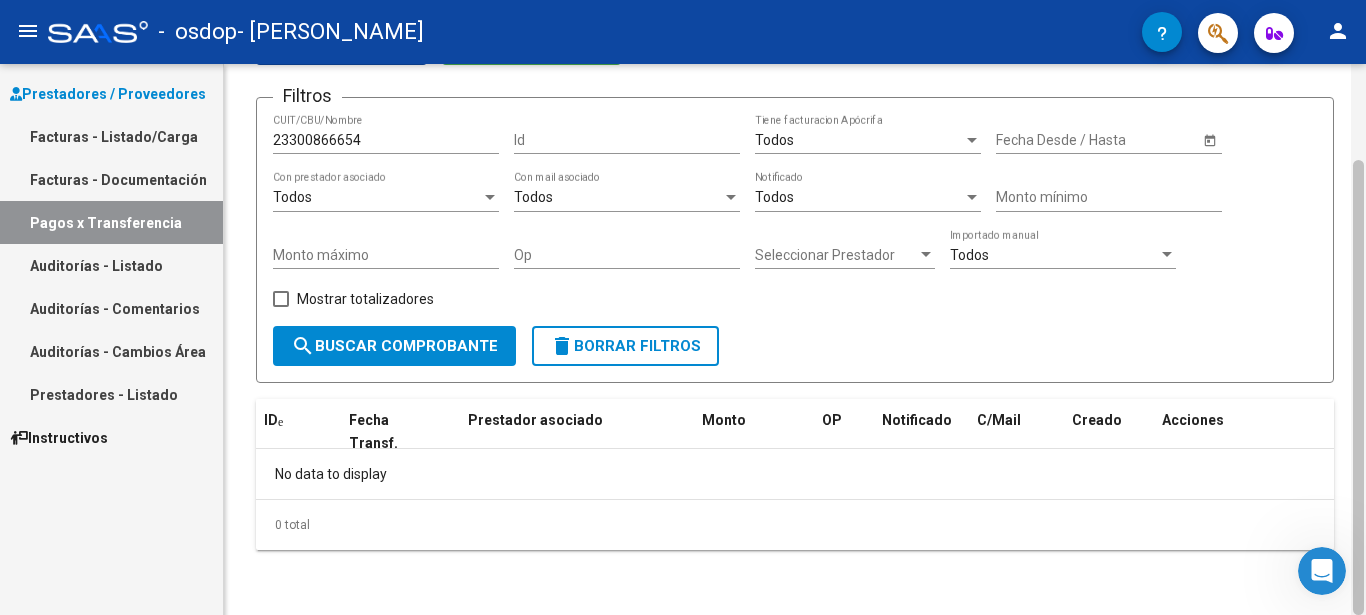 click 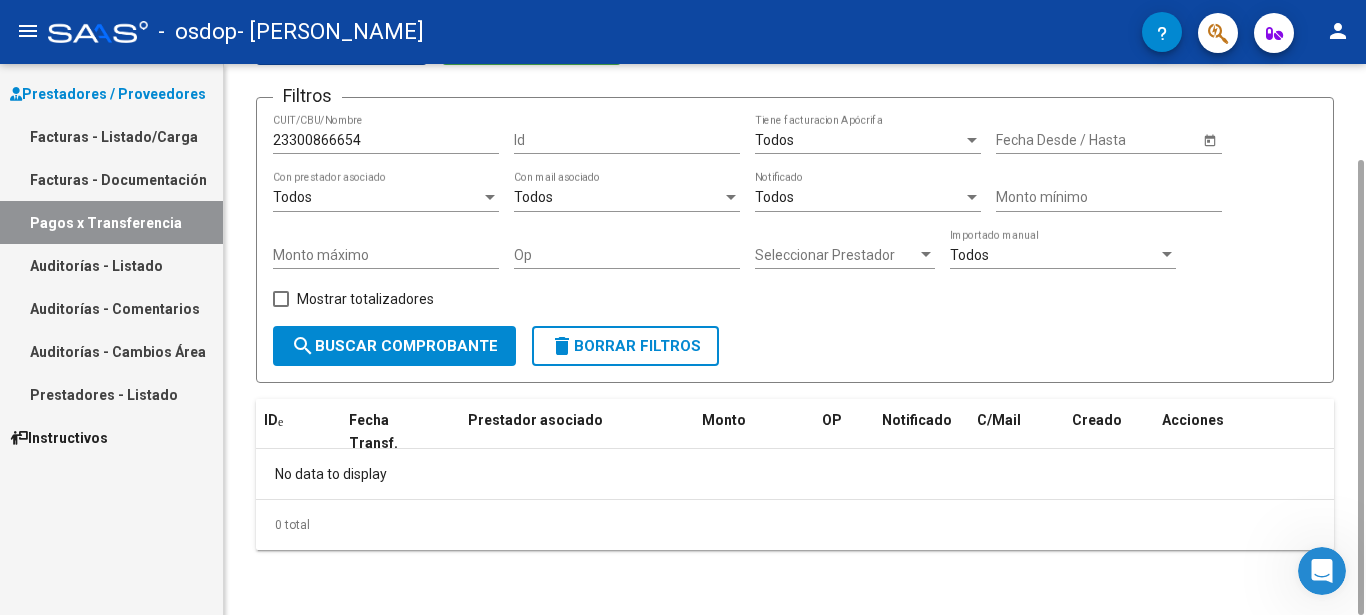 click on "Todos" at bounding box center [859, 140] 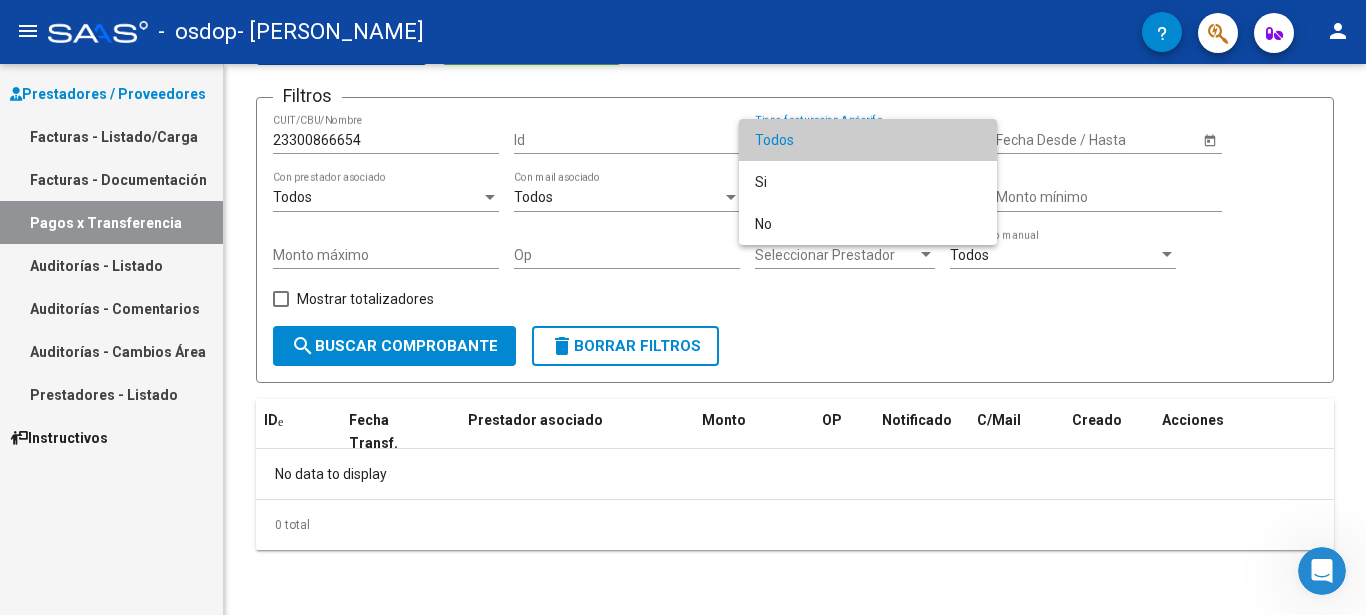 click at bounding box center (683, 307) 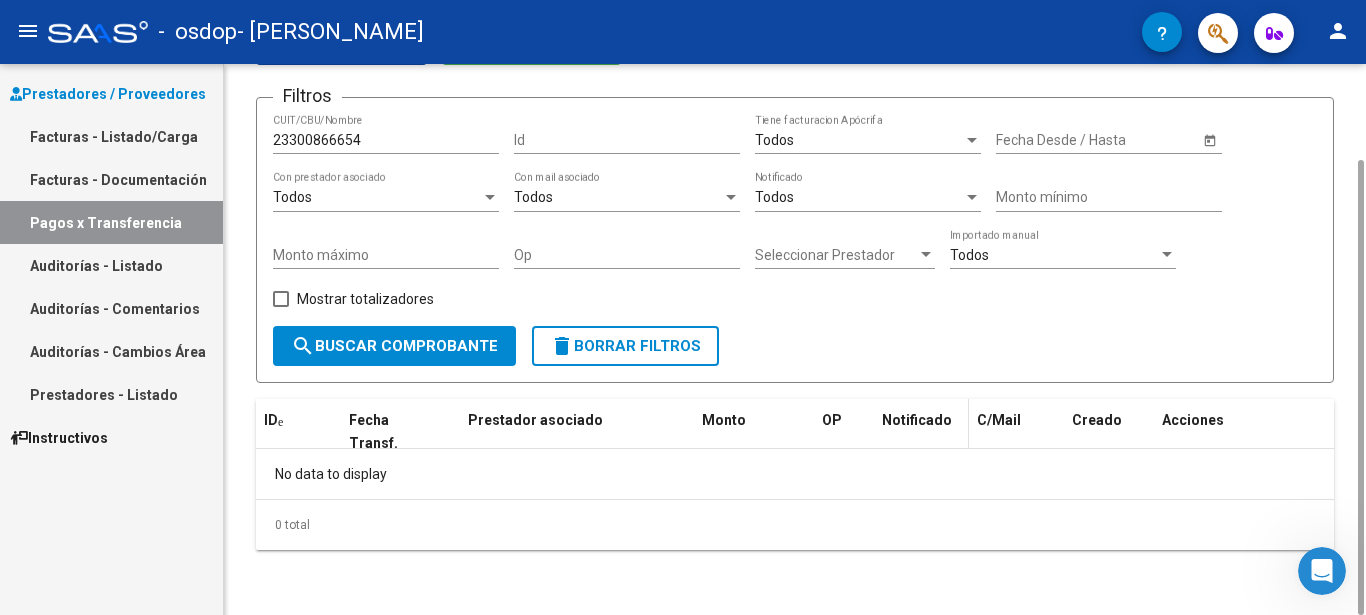 click on "Notificado" 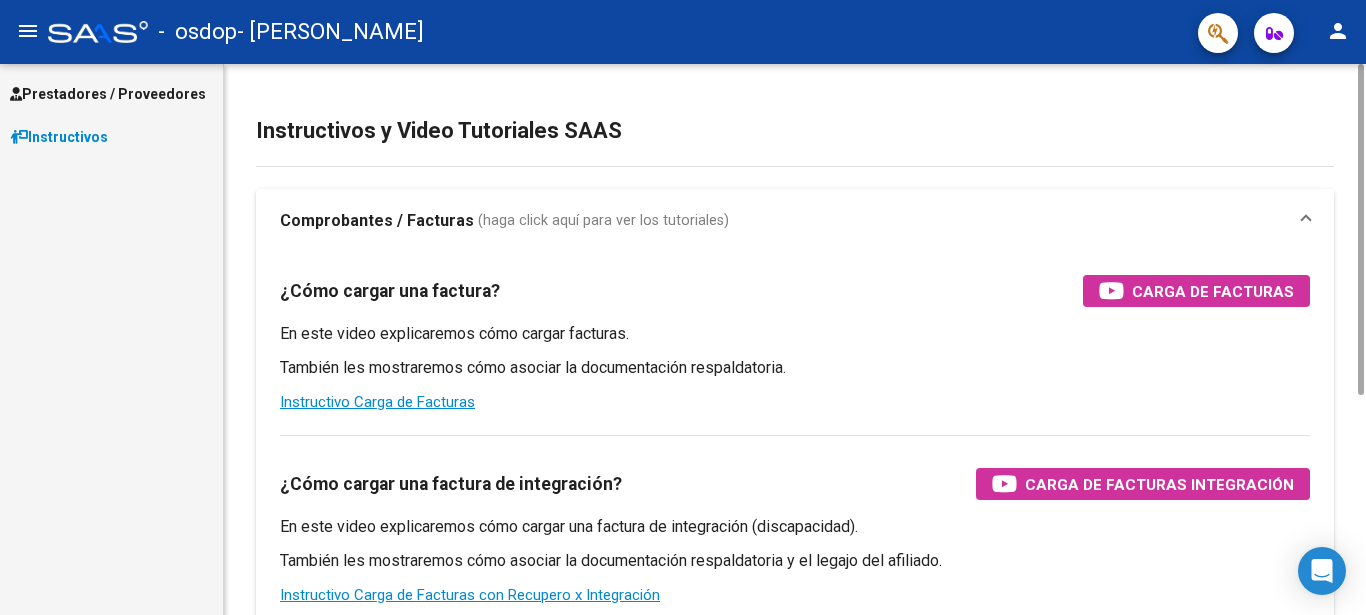 scroll, scrollTop: 0, scrollLeft: 0, axis: both 